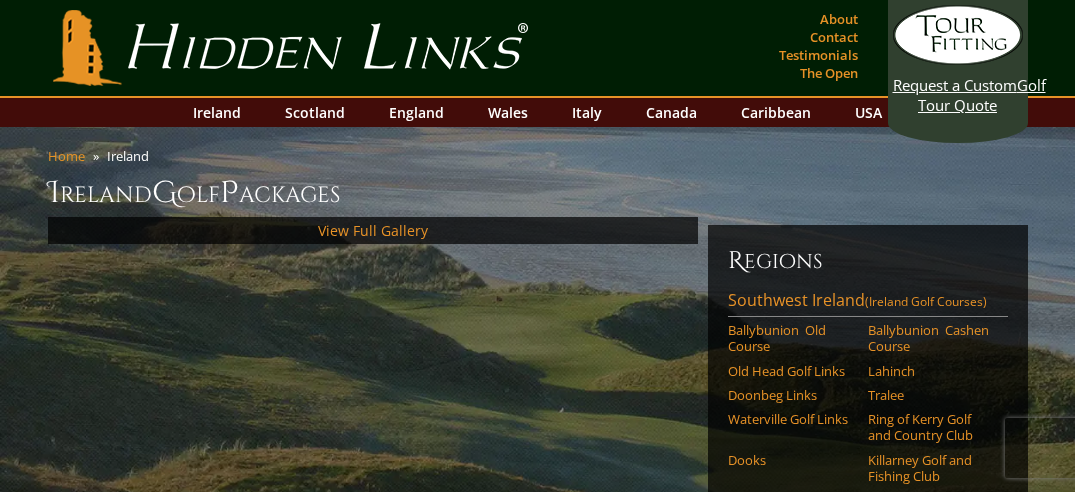 scroll, scrollTop: 0, scrollLeft: 0, axis: both 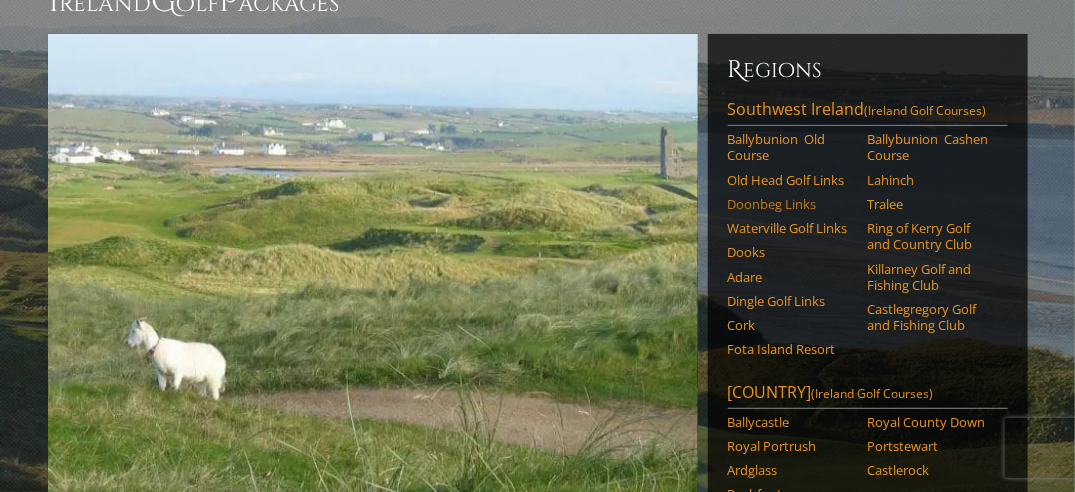 click on "Doonbeg Links" at bounding box center (791, 204) 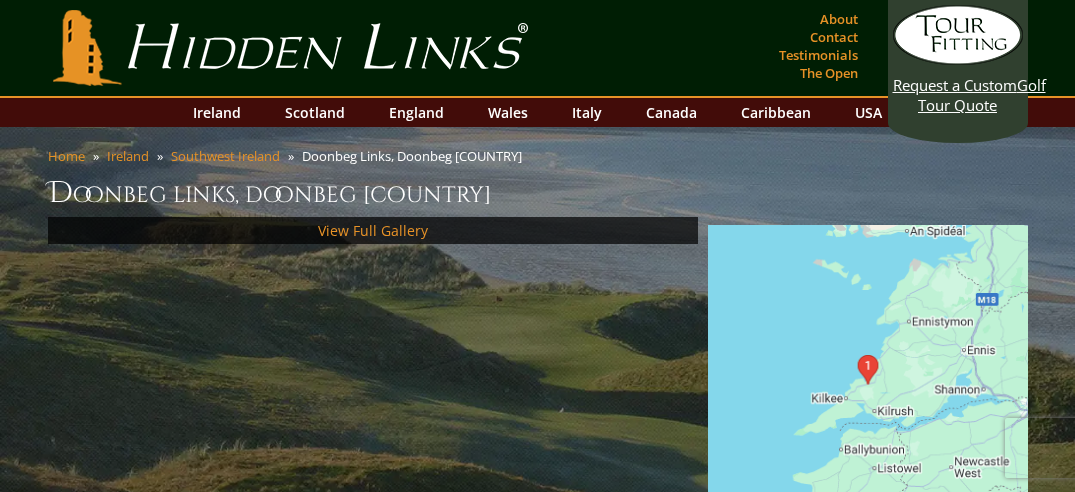 scroll, scrollTop: 0, scrollLeft: 0, axis: both 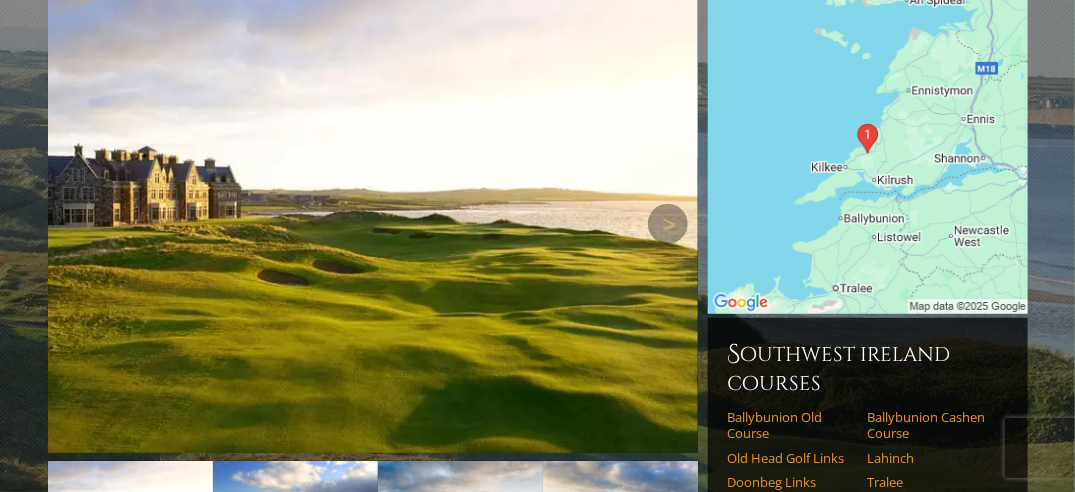 click at bounding box center (373, 223) 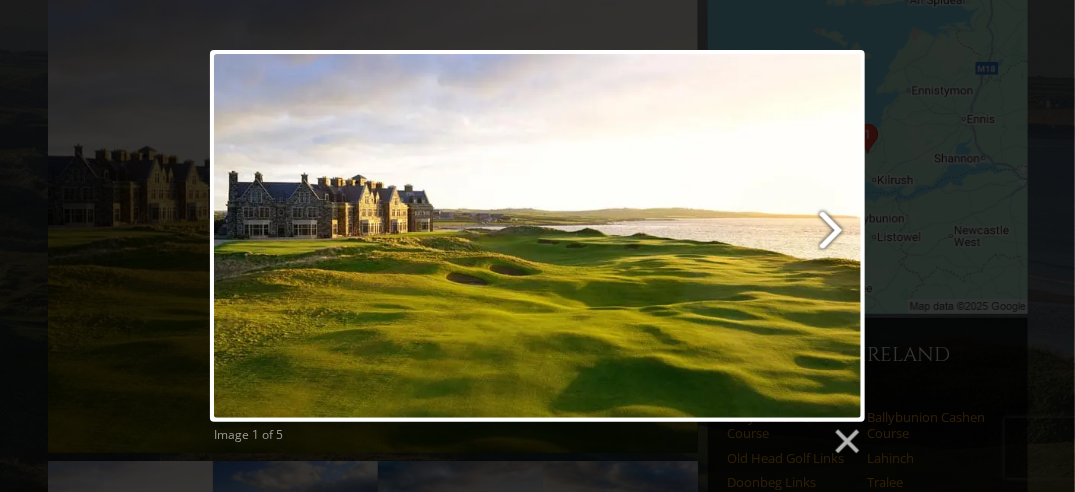 click at bounding box center (655, 236) 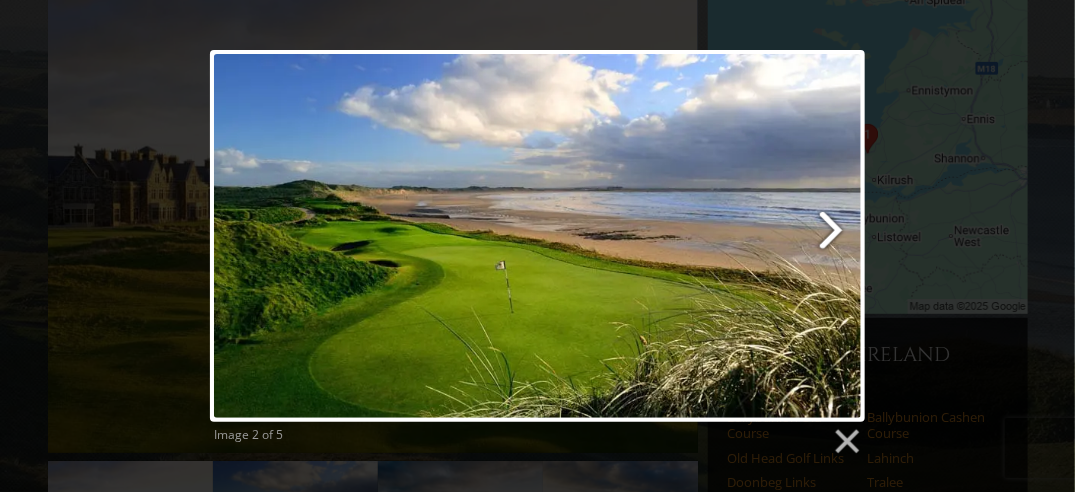 click at bounding box center [655, 236] 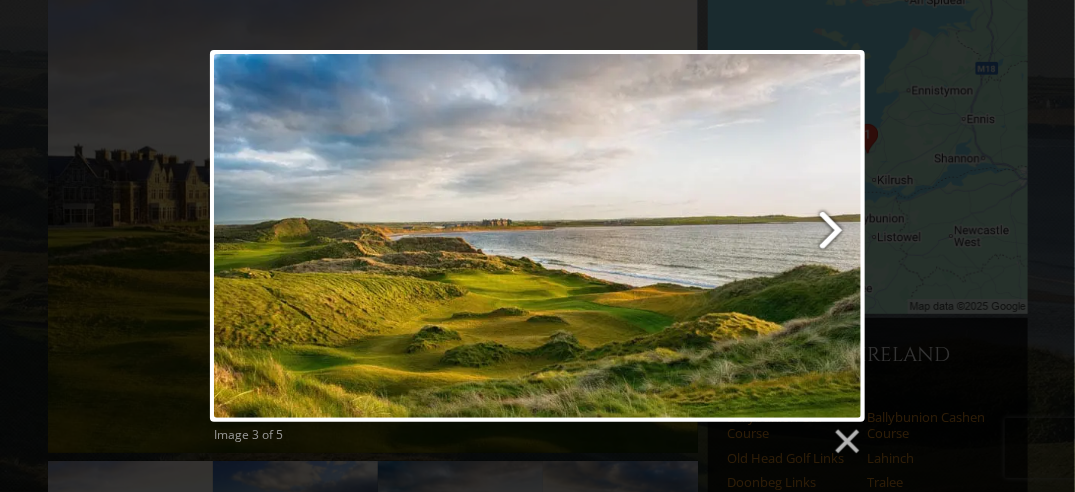 click at bounding box center [655, 236] 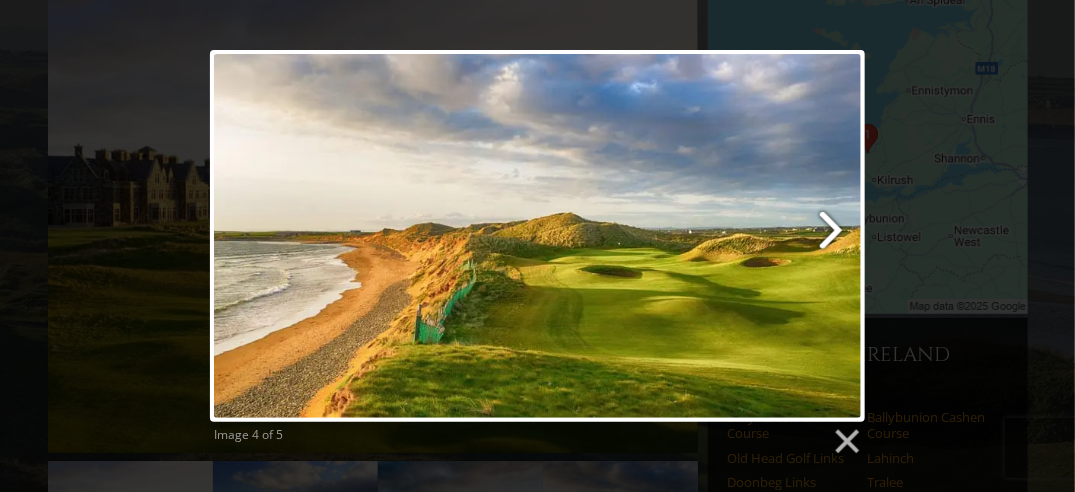click at bounding box center (655, 236) 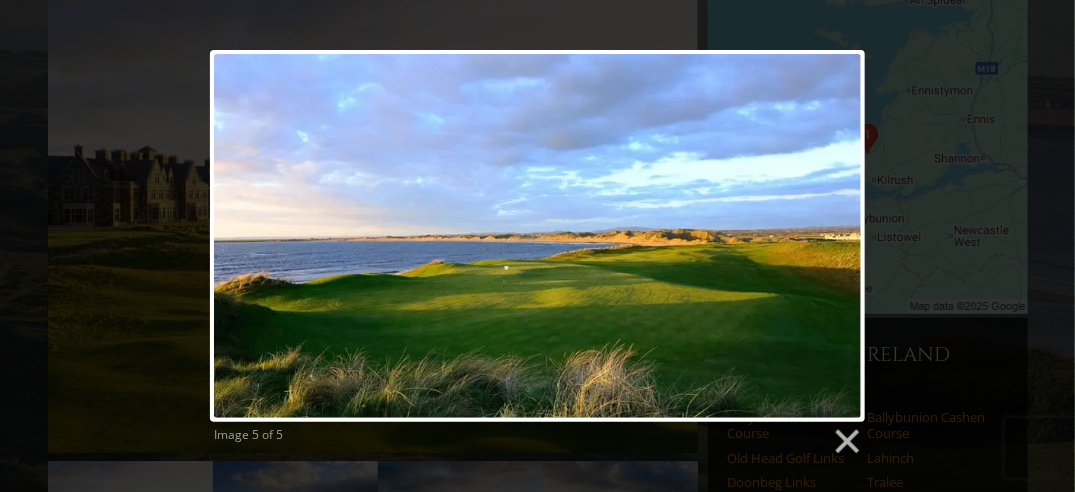 click at bounding box center (537, 236) 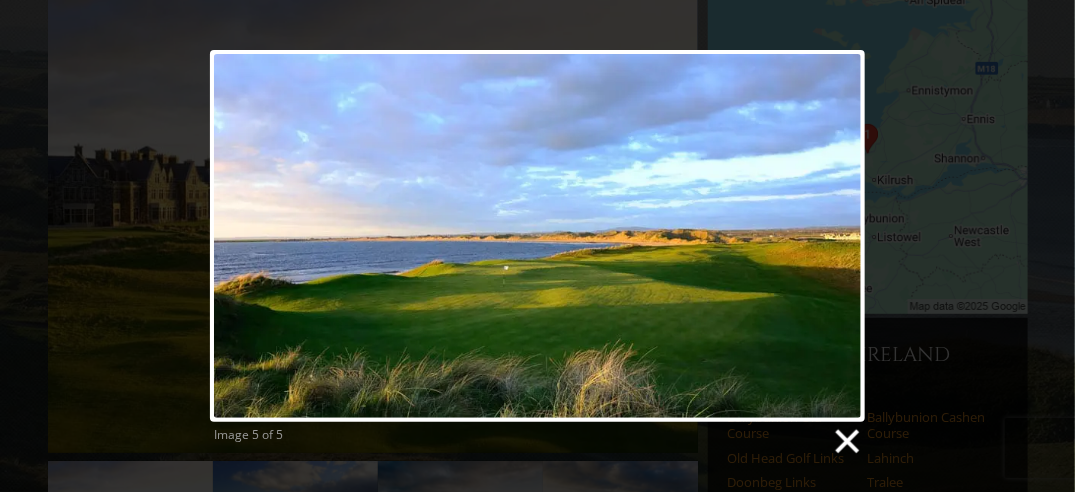 click at bounding box center (846, 442) 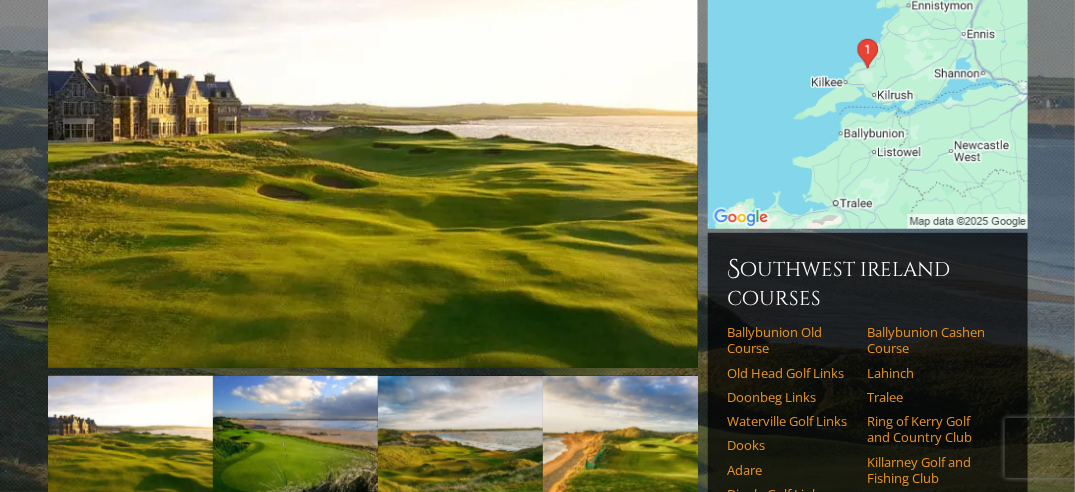 scroll, scrollTop: 313, scrollLeft: 0, axis: vertical 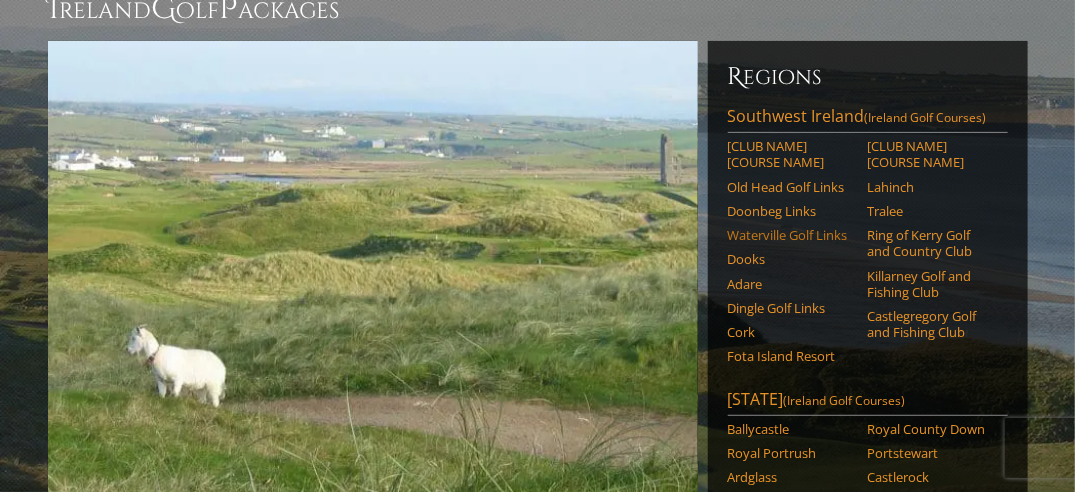 click on "Waterville Golf Links" at bounding box center [791, 235] 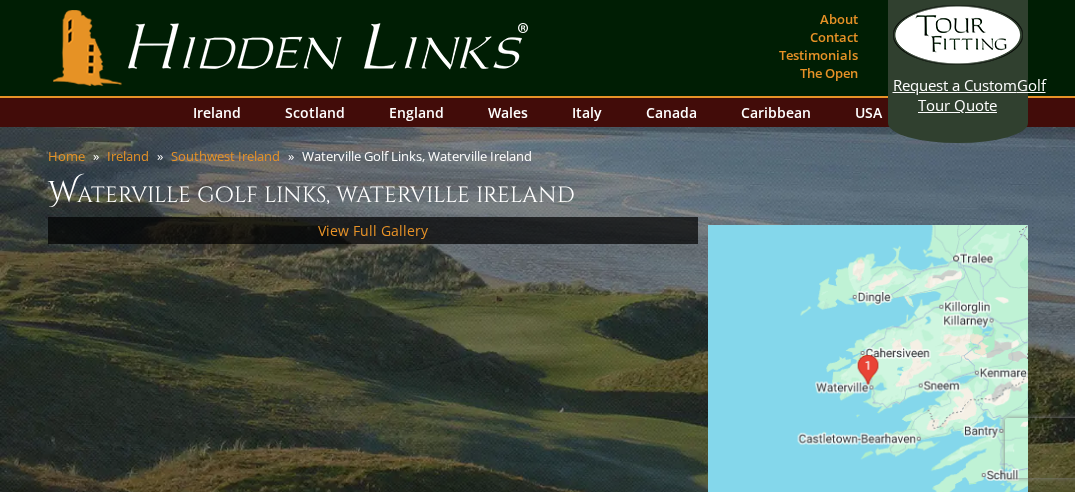 scroll, scrollTop: 0, scrollLeft: 0, axis: both 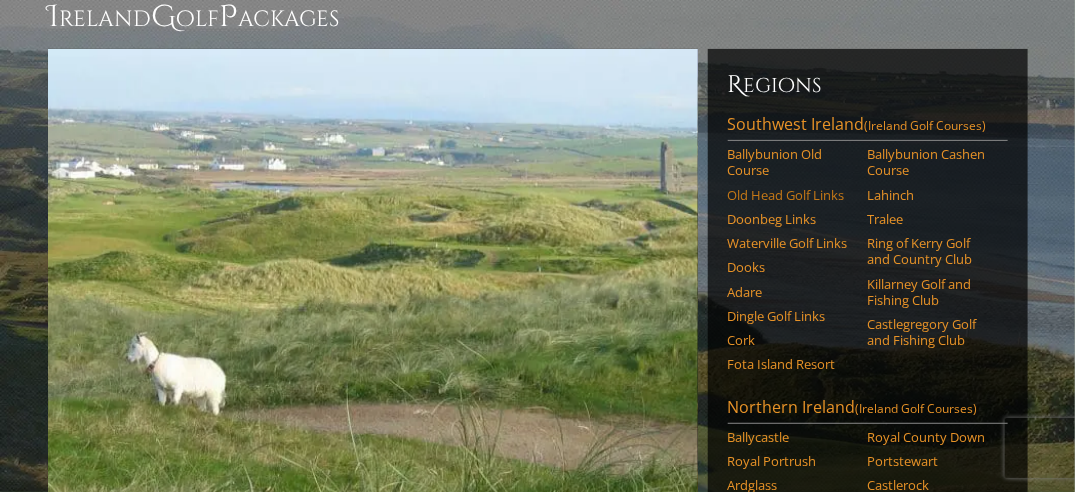 click on "Old Head Golf Links" at bounding box center (791, 195) 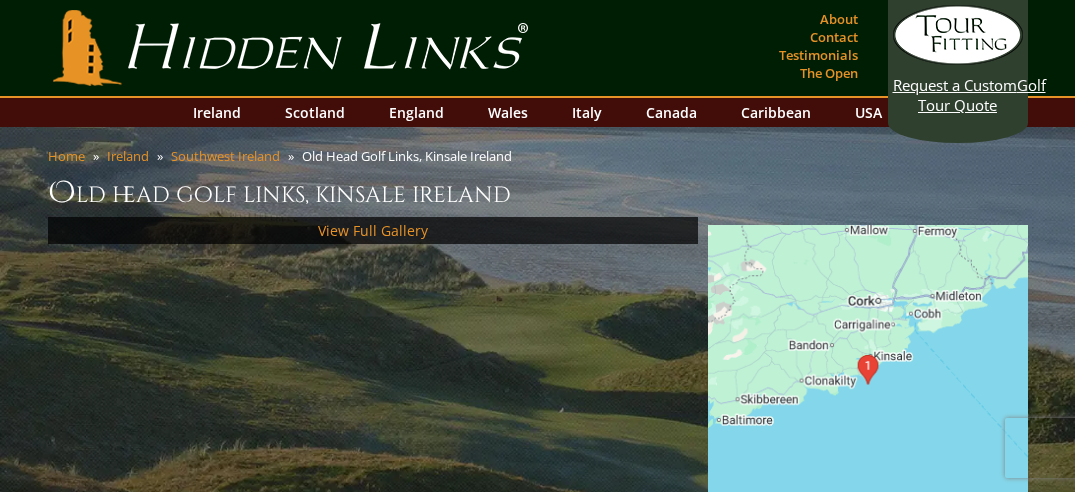 scroll, scrollTop: 0, scrollLeft: 0, axis: both 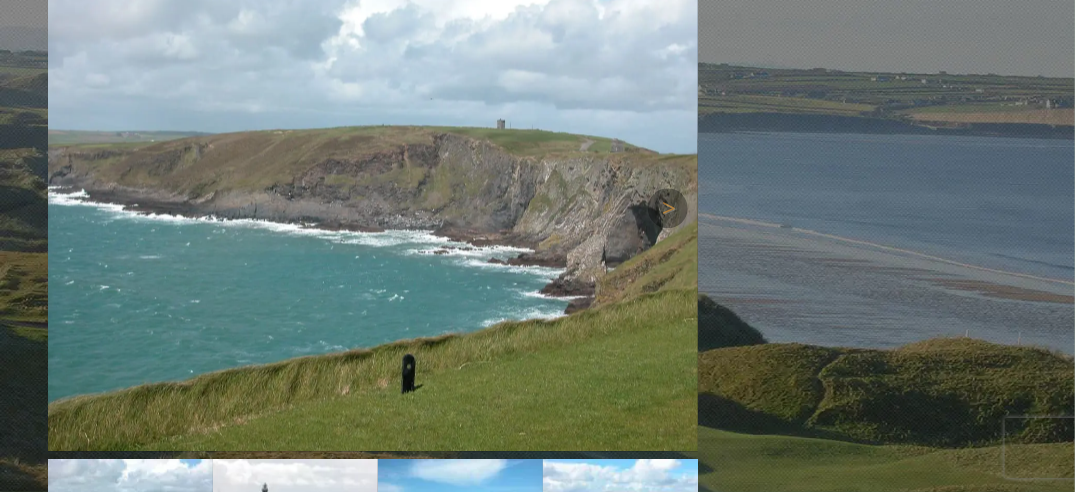 click at bounding box center [373, 207] 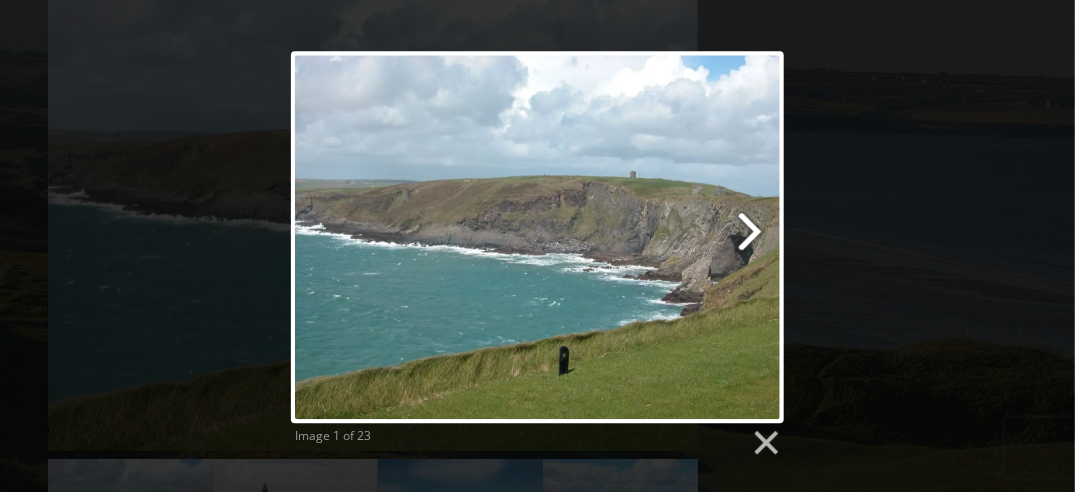 click at bounding box center (626, 237) 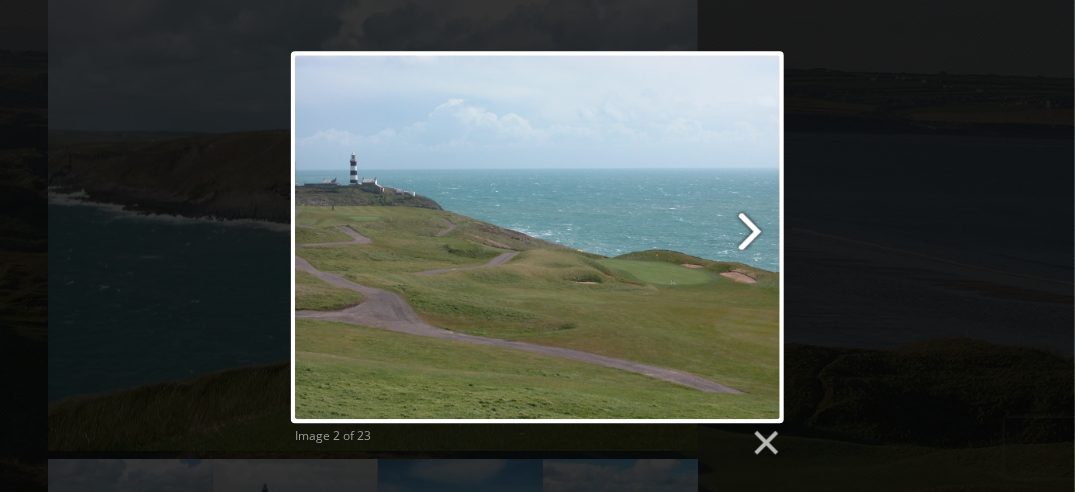 click at bounding box center (626, 237) 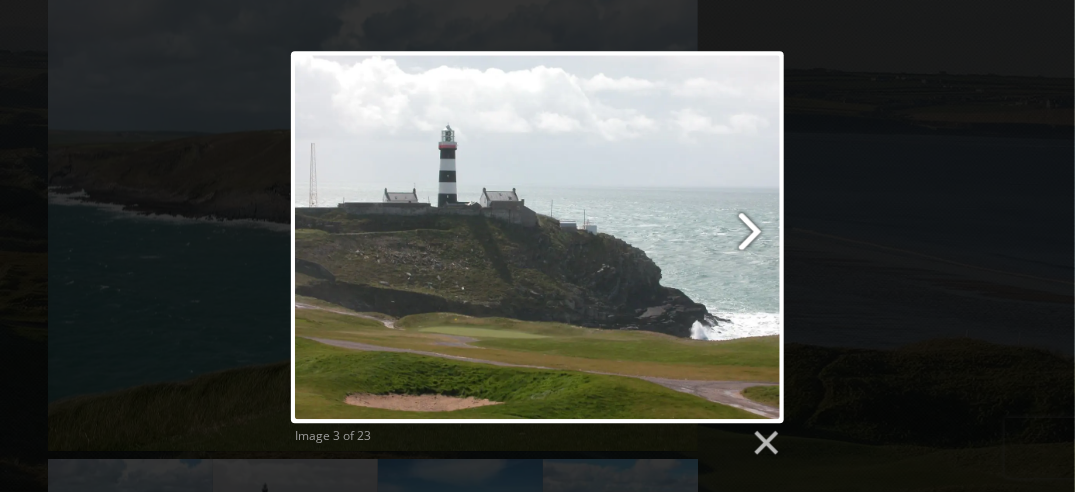 click at bounding box center (626, 237) 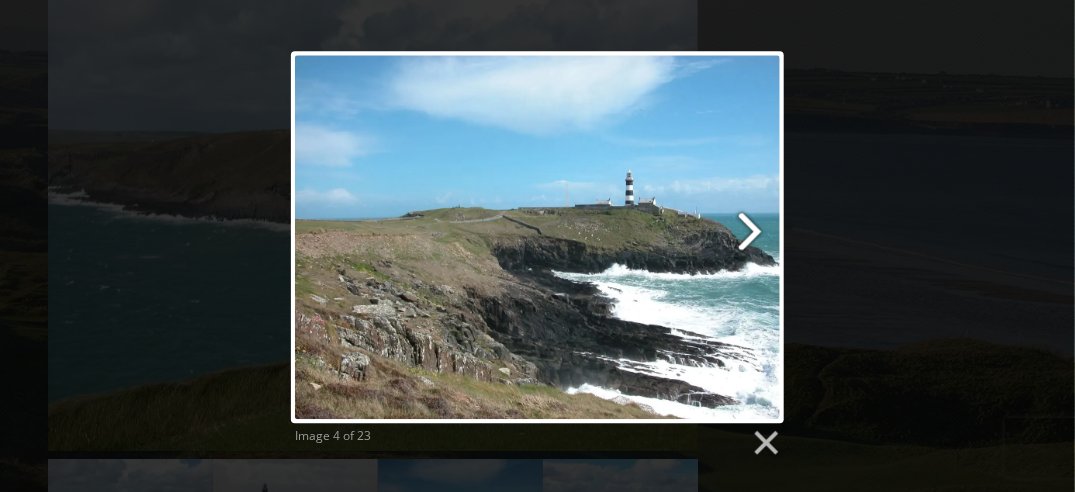 click at bounding box center (626, 237) 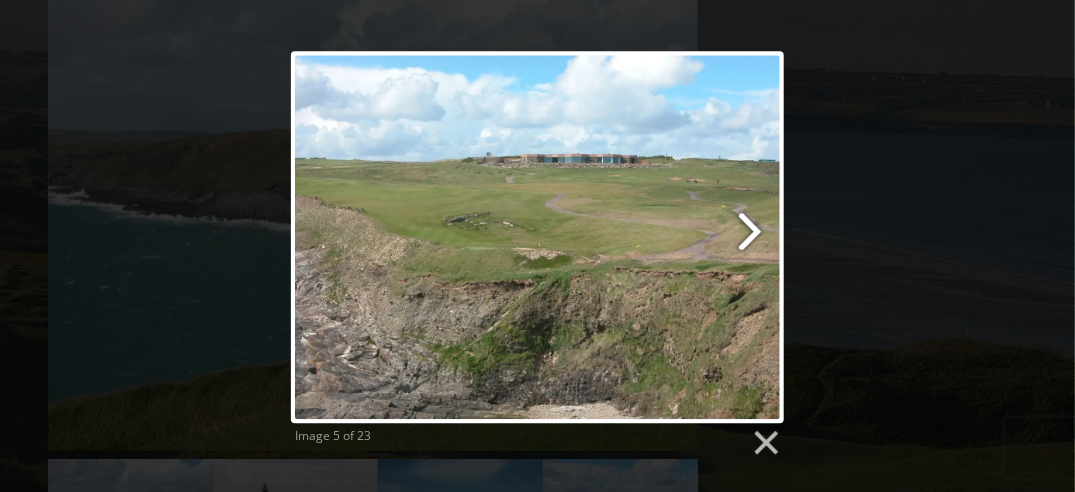 click at bounding box center [626, 237] 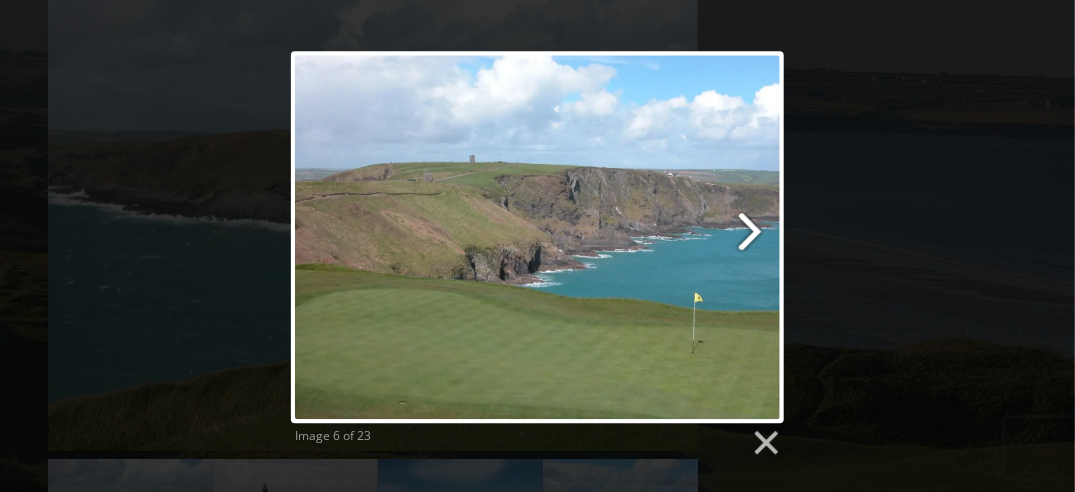 click at bounding box center [626, 237] 